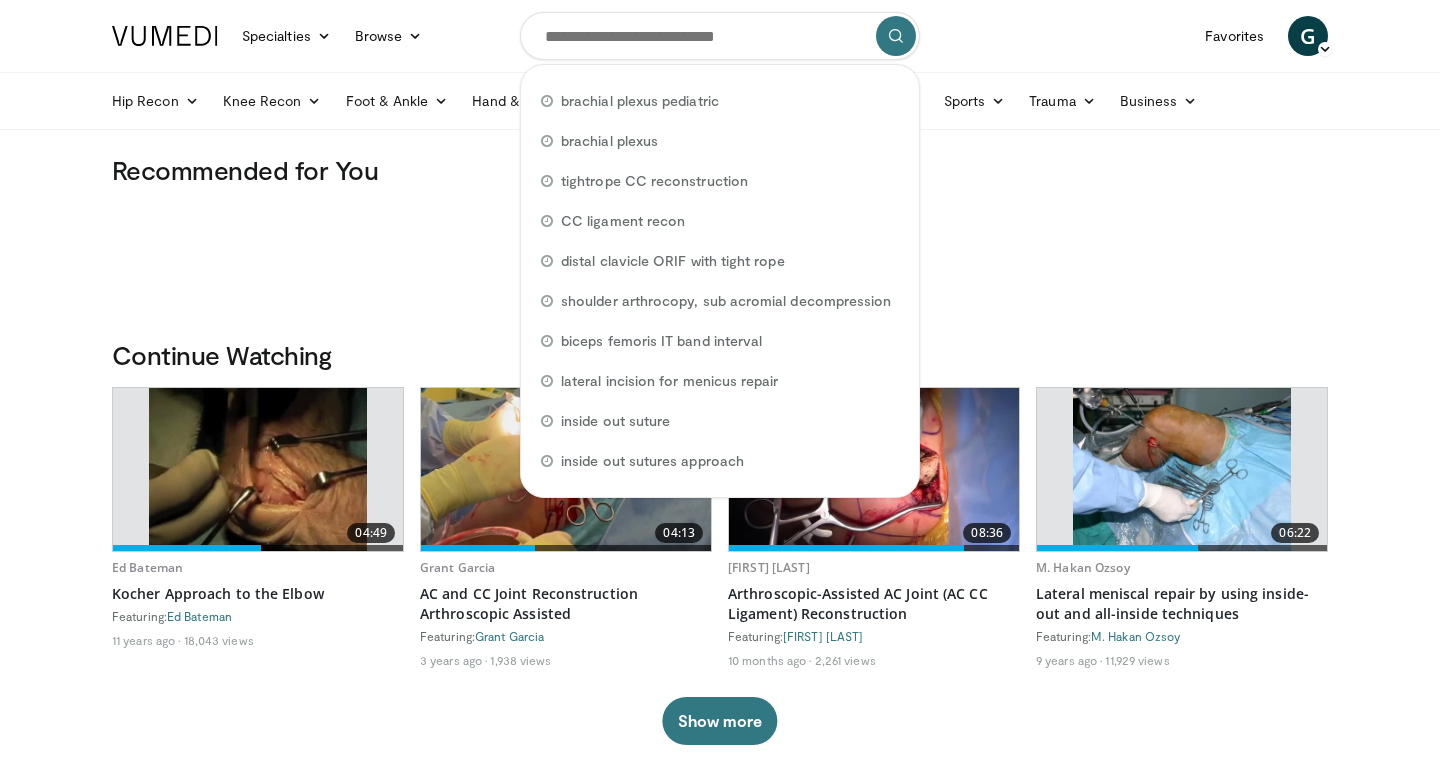 scroll, scrollTop: 0, scrollLeft: 0, axis: both 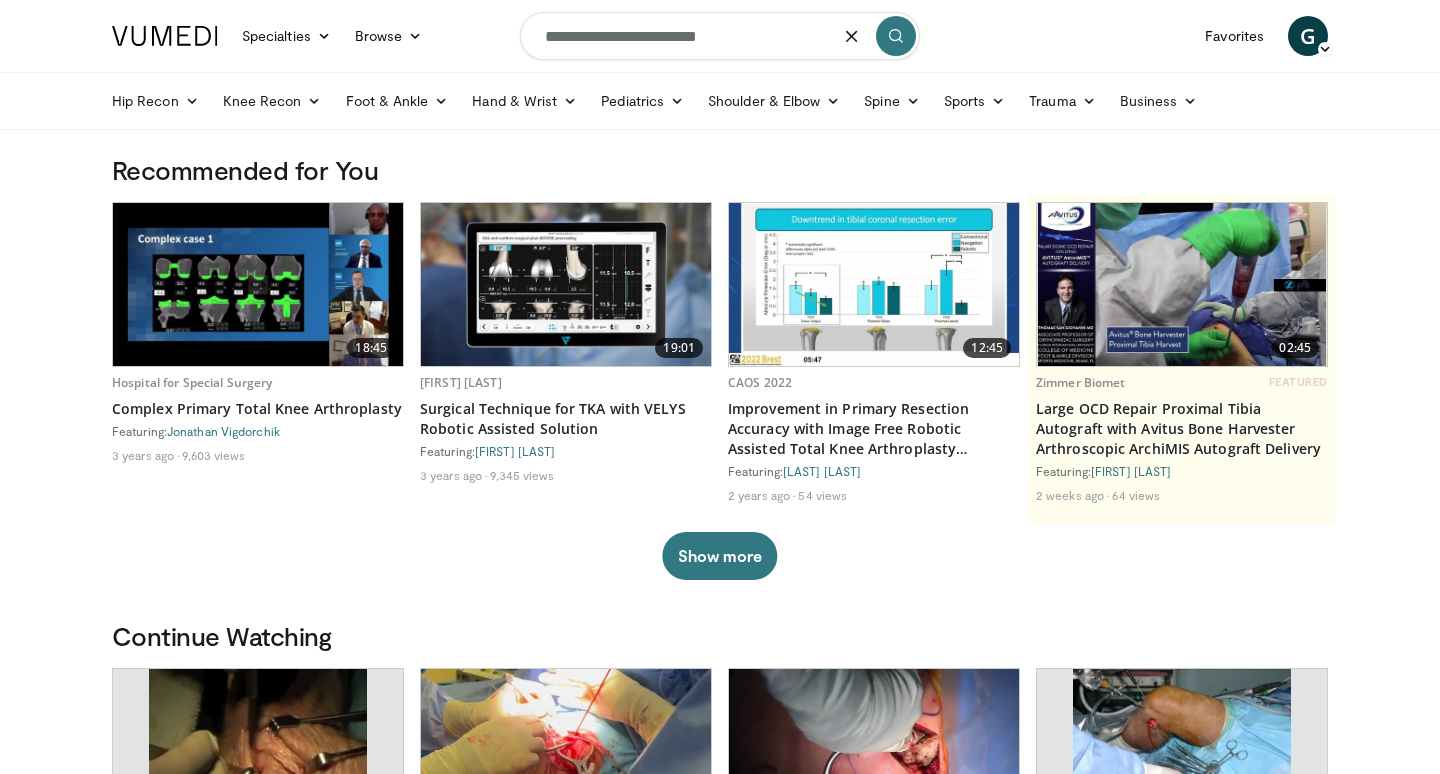 type on "**********" 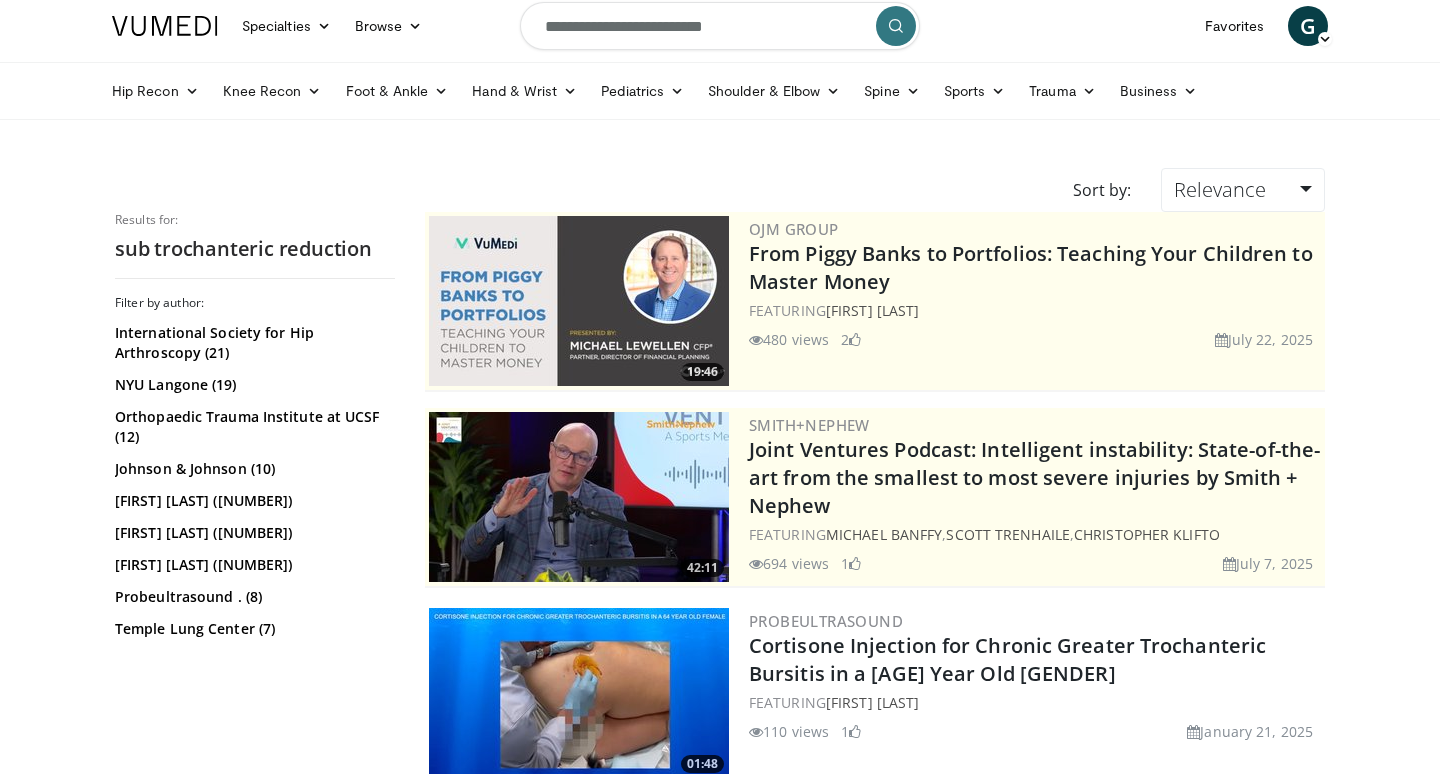 scroll, scrollTop: 0, scrollLeft: 0, axis: both 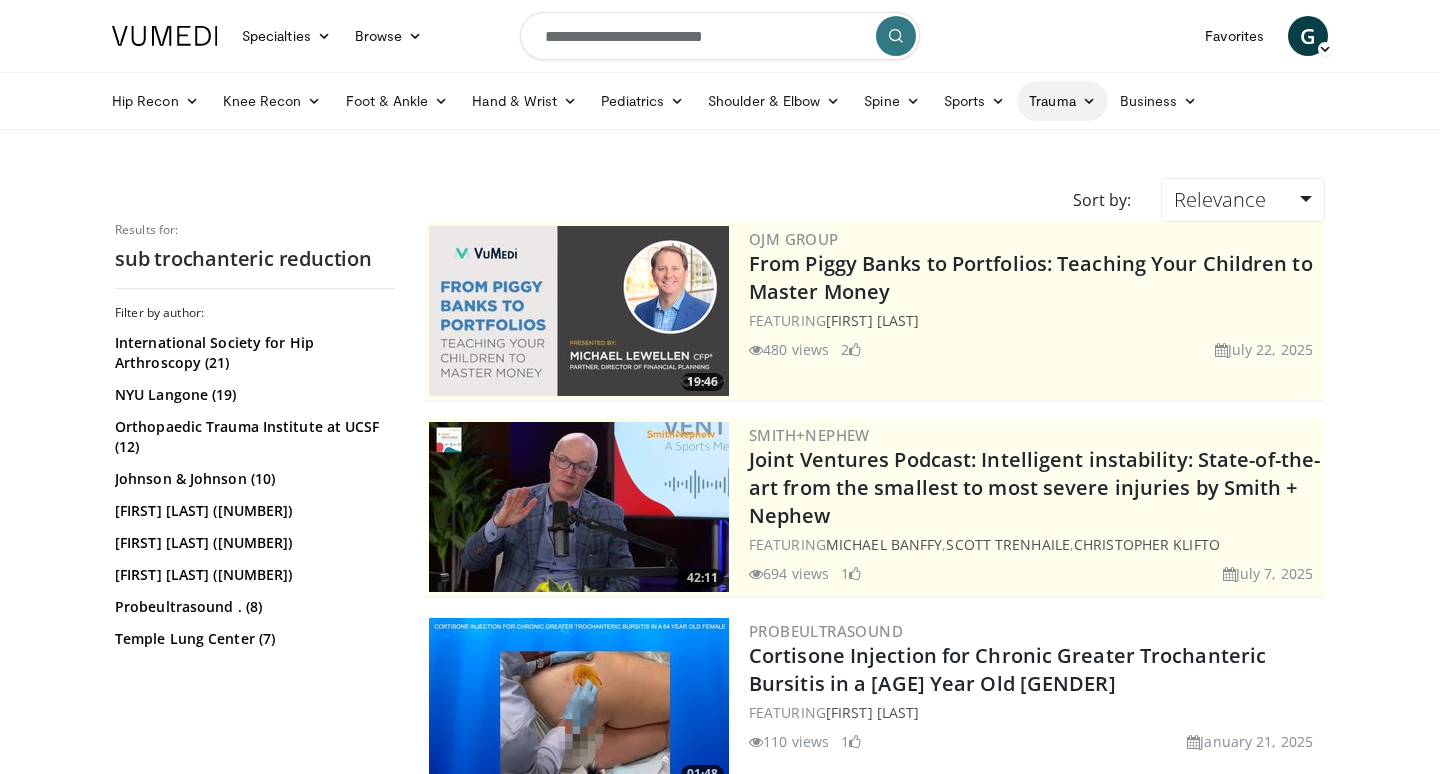 click on "Trauma" at bounding box center (1062, 101) 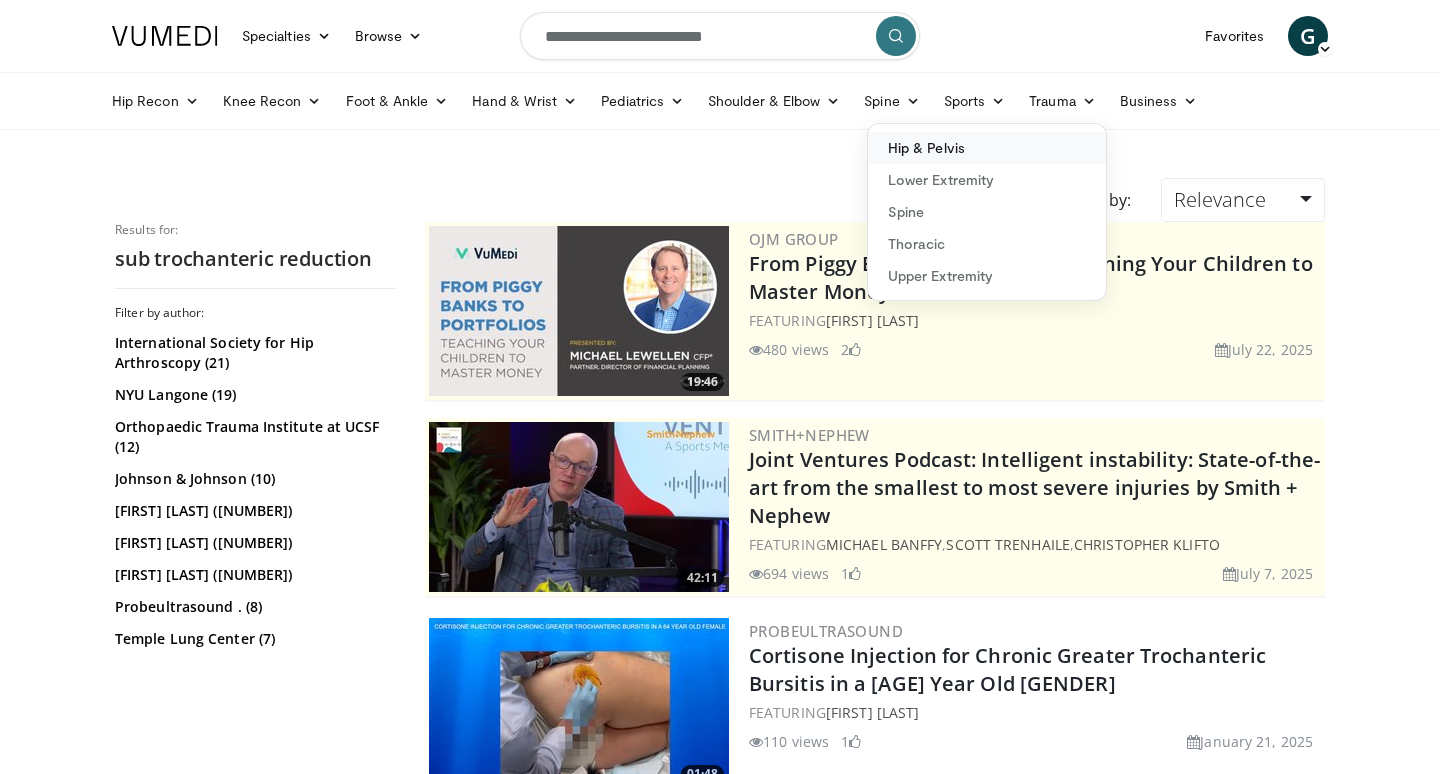 click on "Hip & Pelvis" at bounding box center (987, 148) 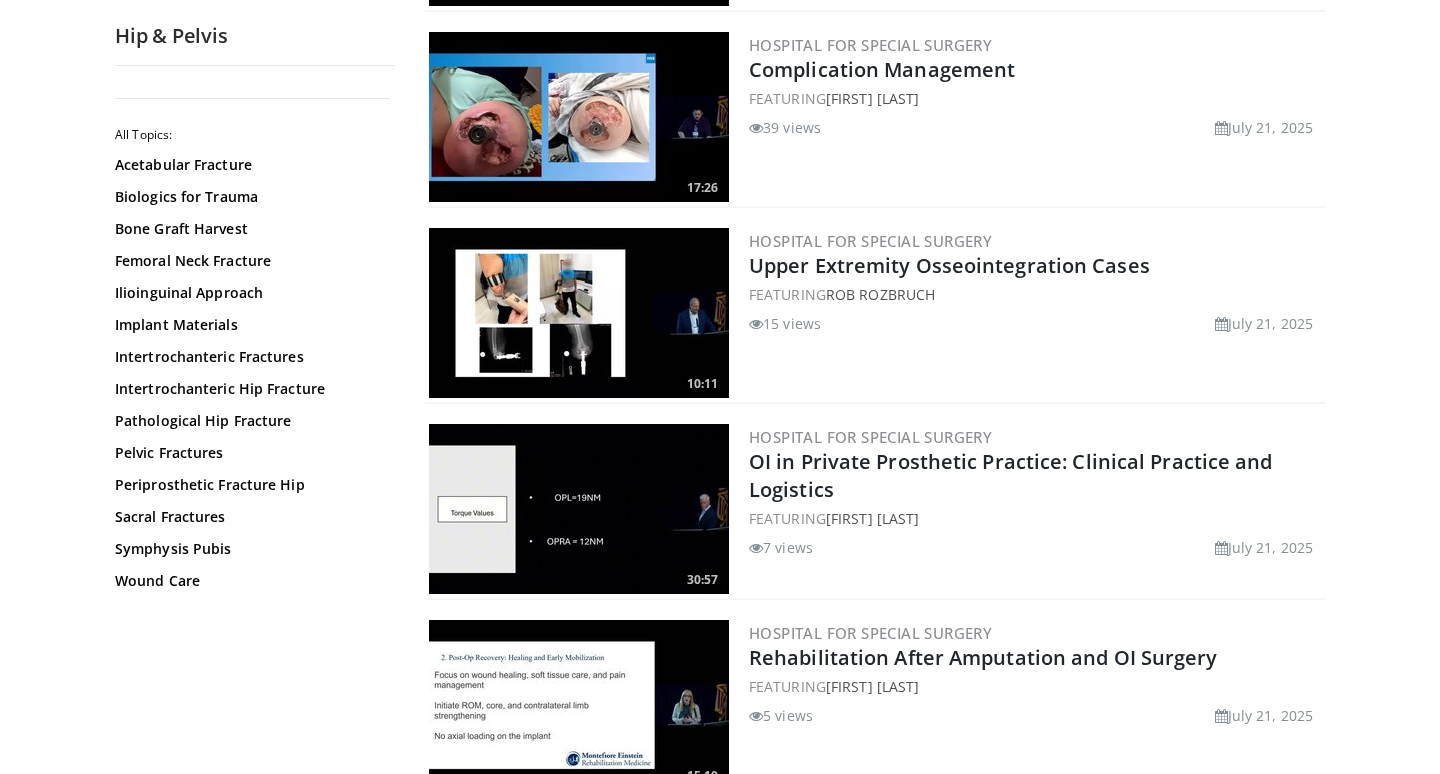 scroll, scrollTop: 392, scrollLeft: 0, axis: vertical 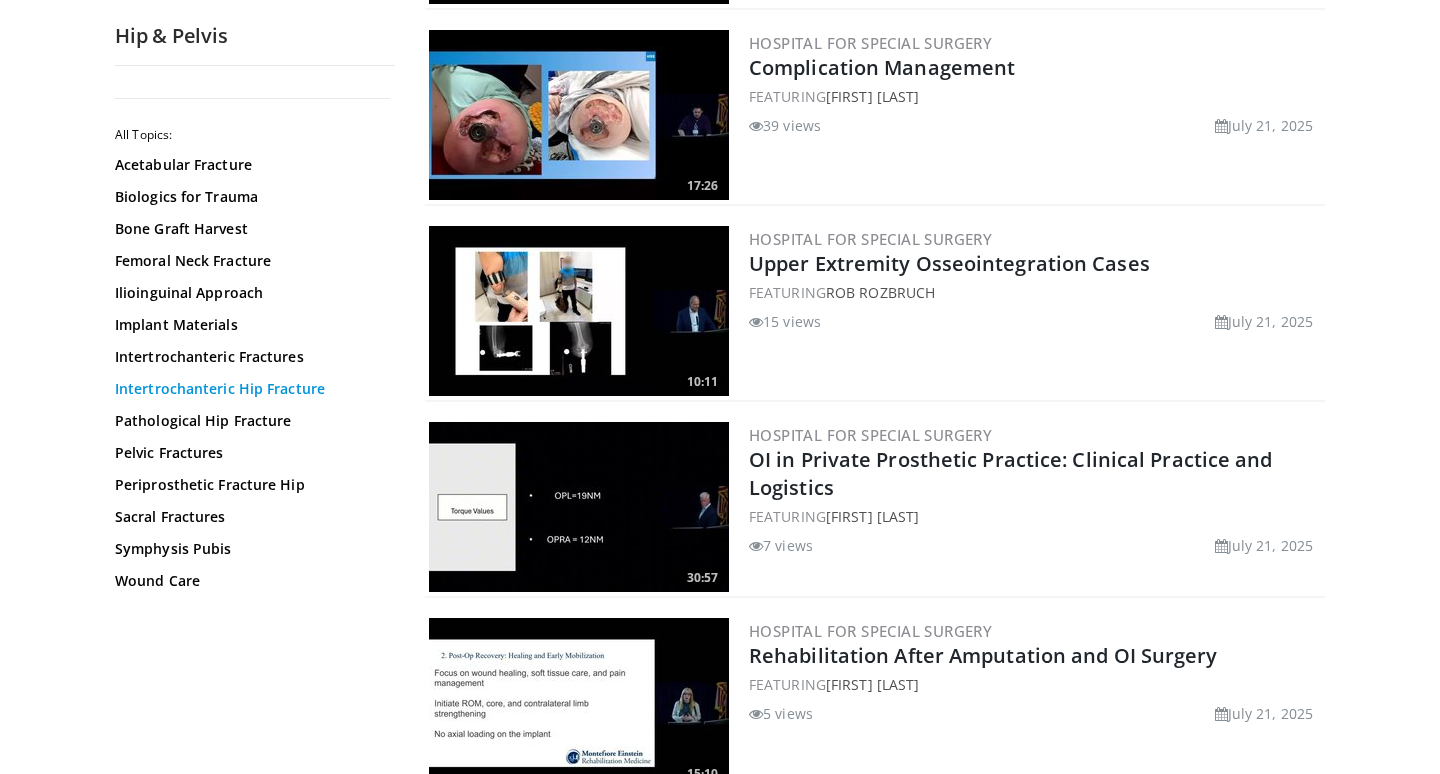 click on "Intertrochanteric Hip Fracture" at bounding box center [250, 389] 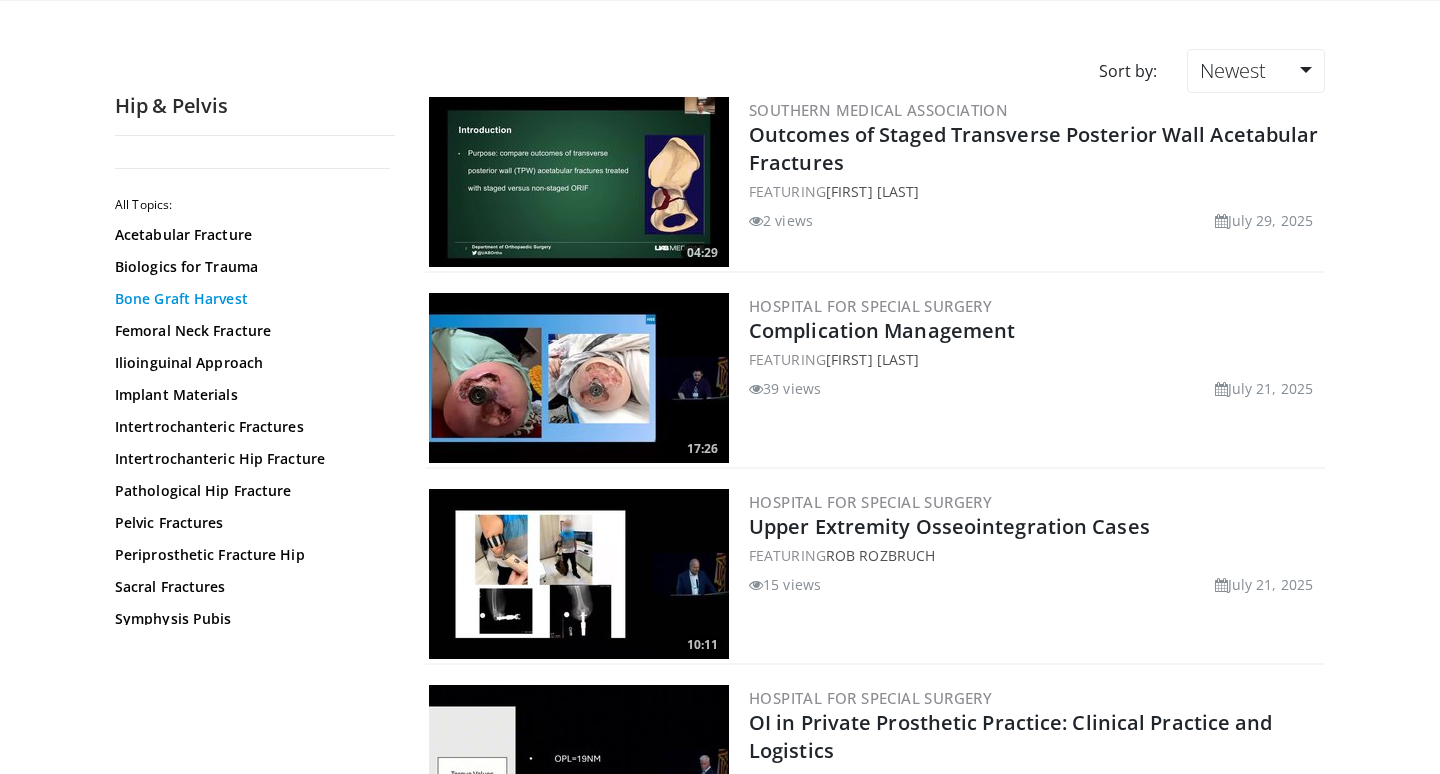 scroll, scrollTop: 0, scrollLeft: 0, axis: both 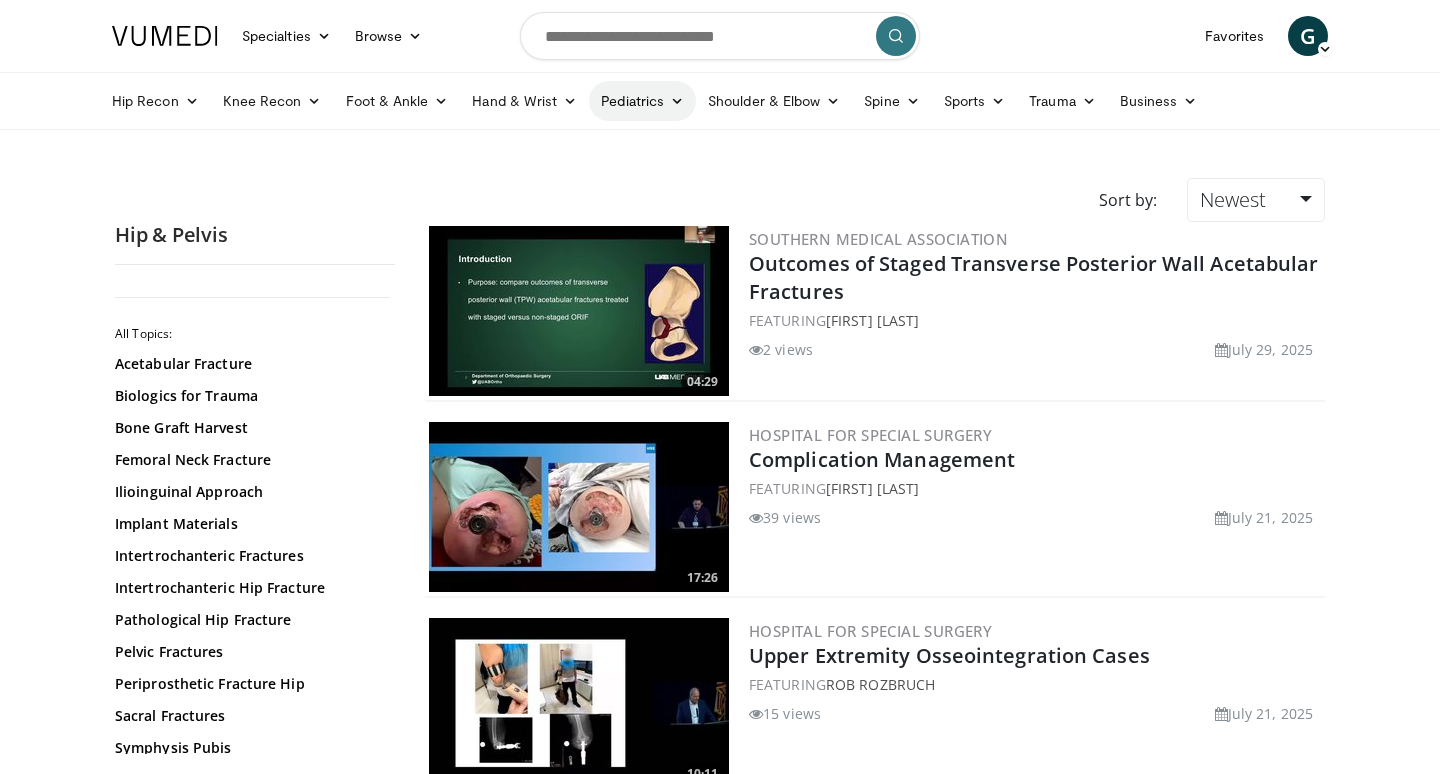 click at bounding box center (677, 101) 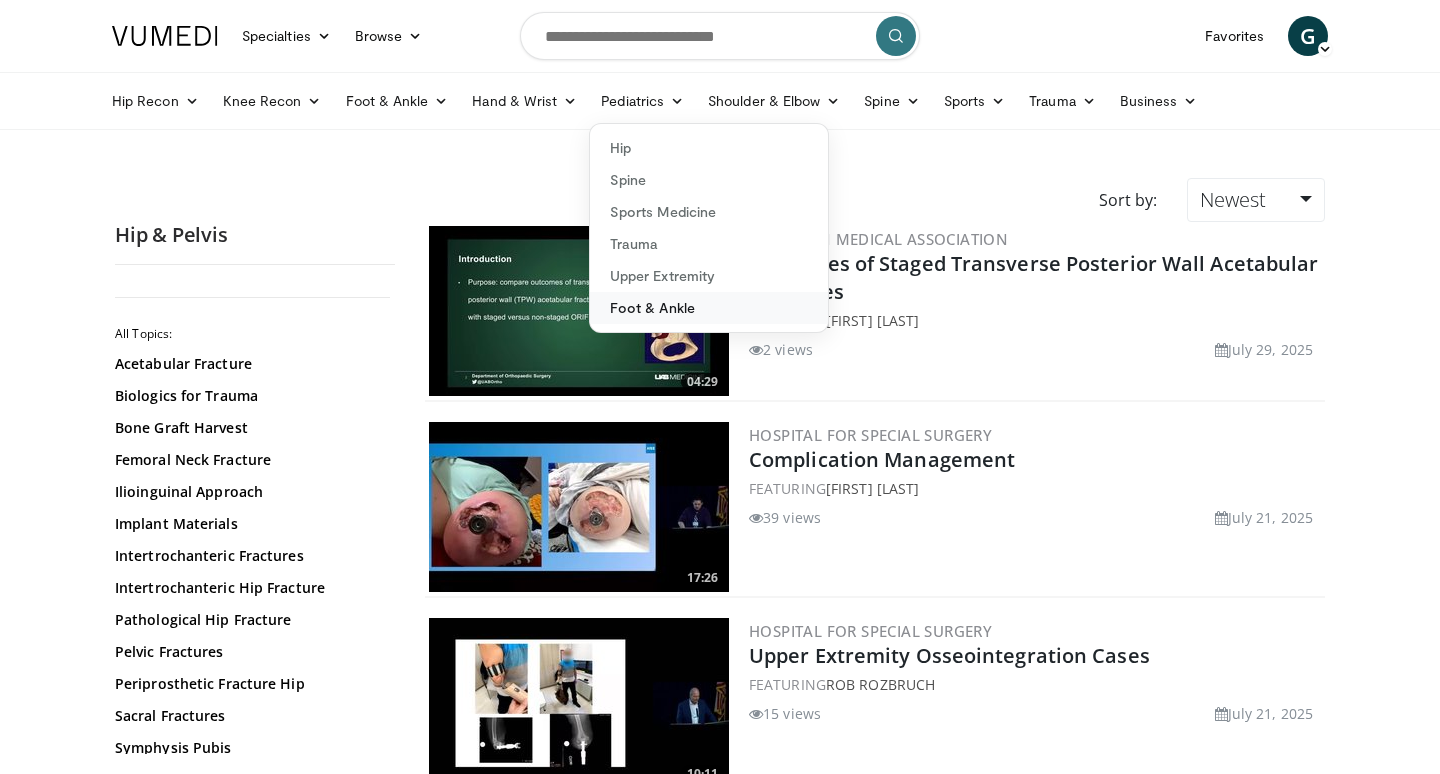 click on "Foot & Ankle" at bounding box center [709, 308] 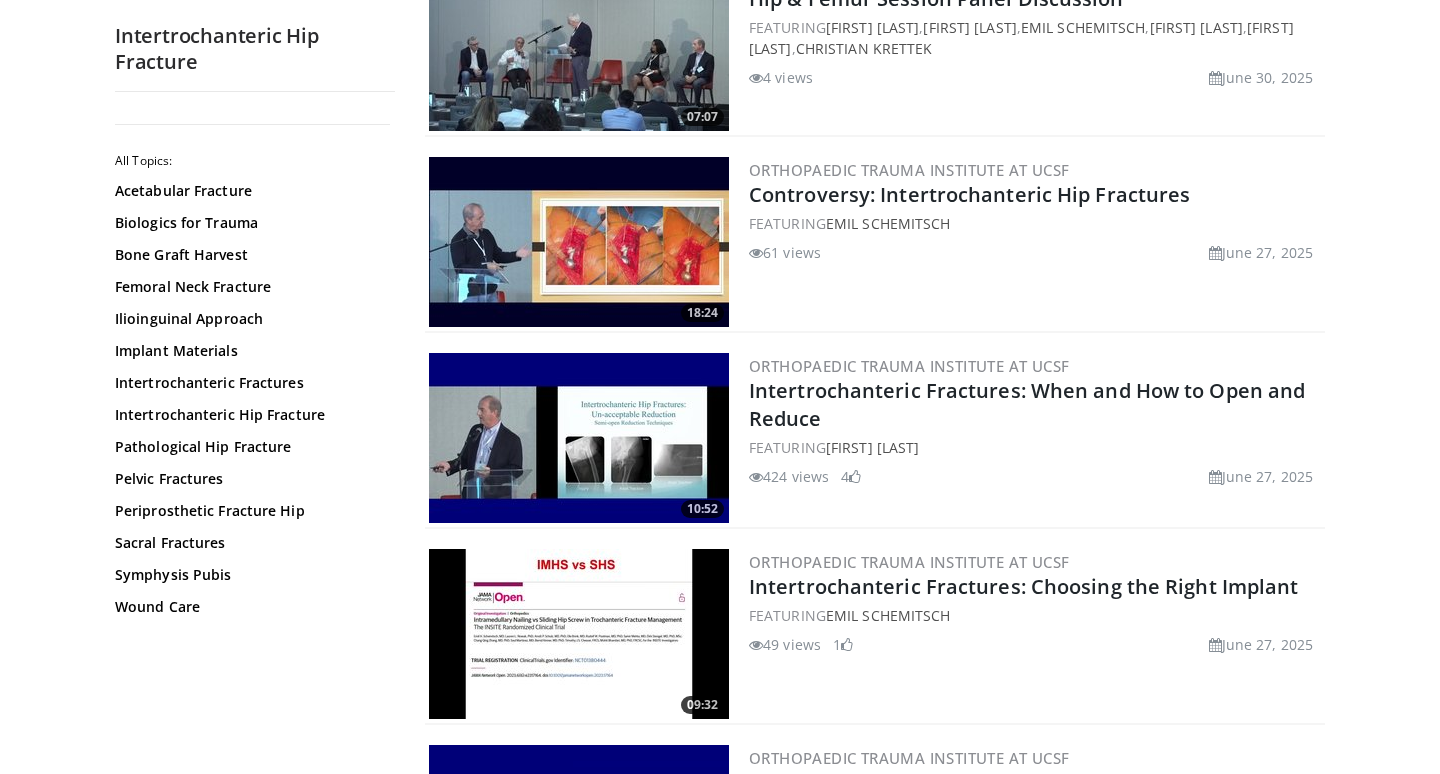 scroll, scrollTop: 464, scrollLeft: 0, axis: vertical 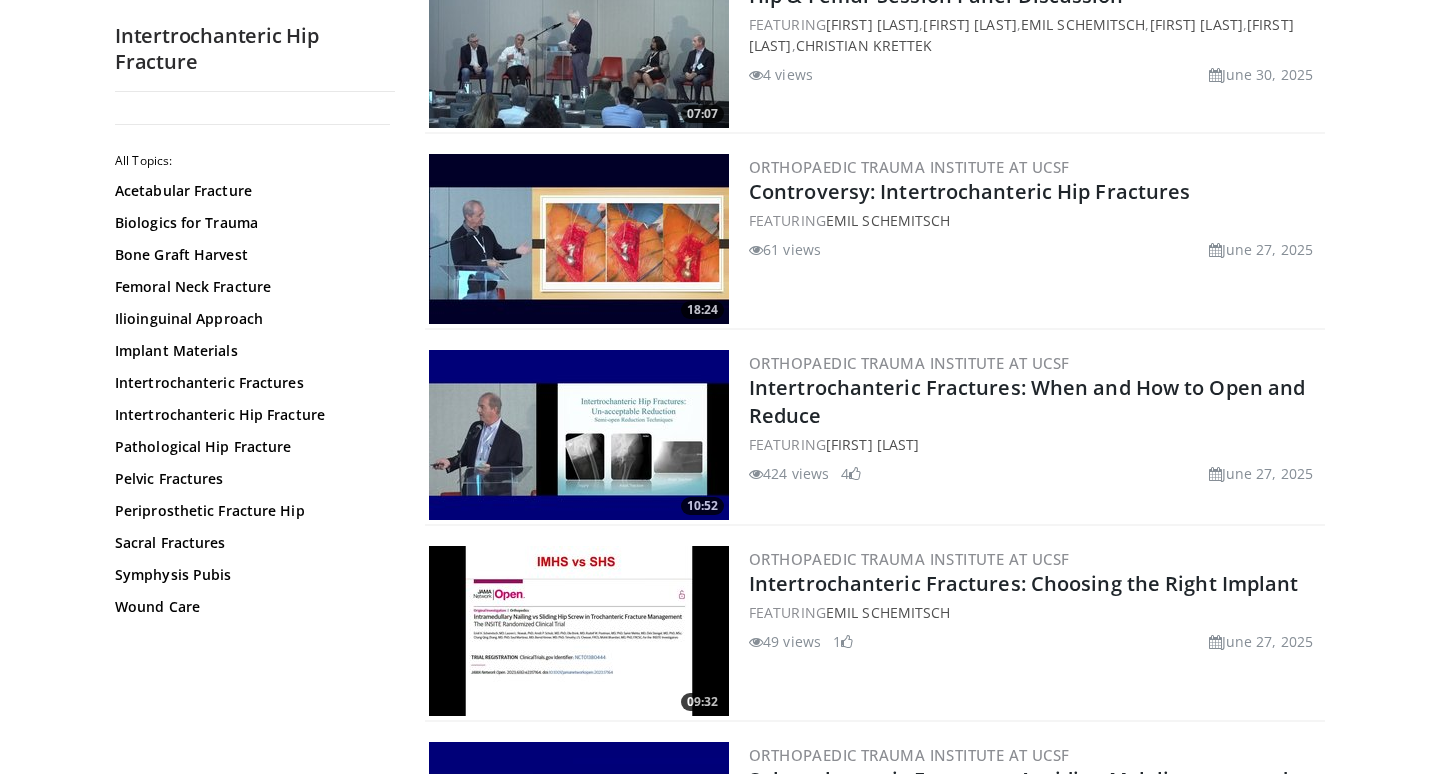 click at bounding box center (579, 435) 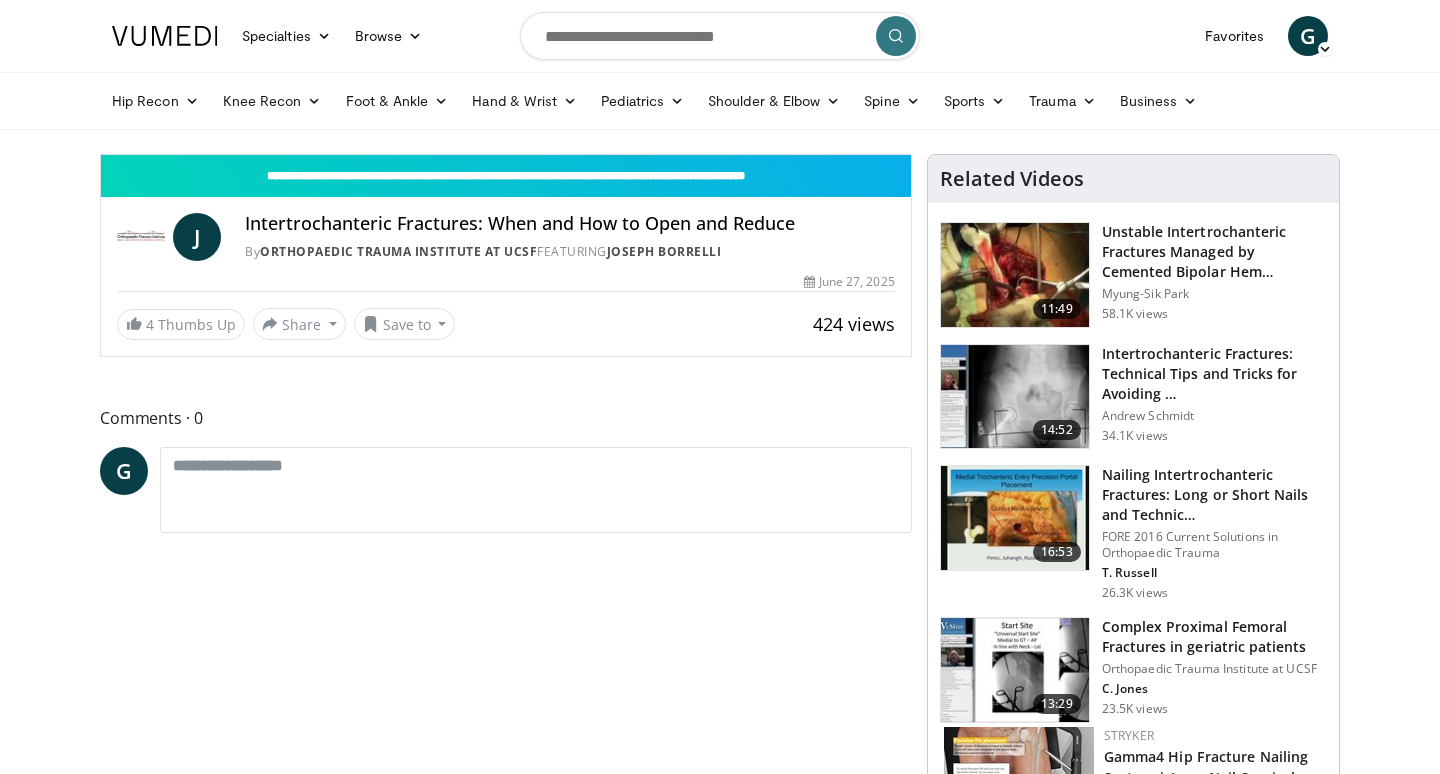 scroll, scrollTop: 0, scrollLeft: 0, axis: both 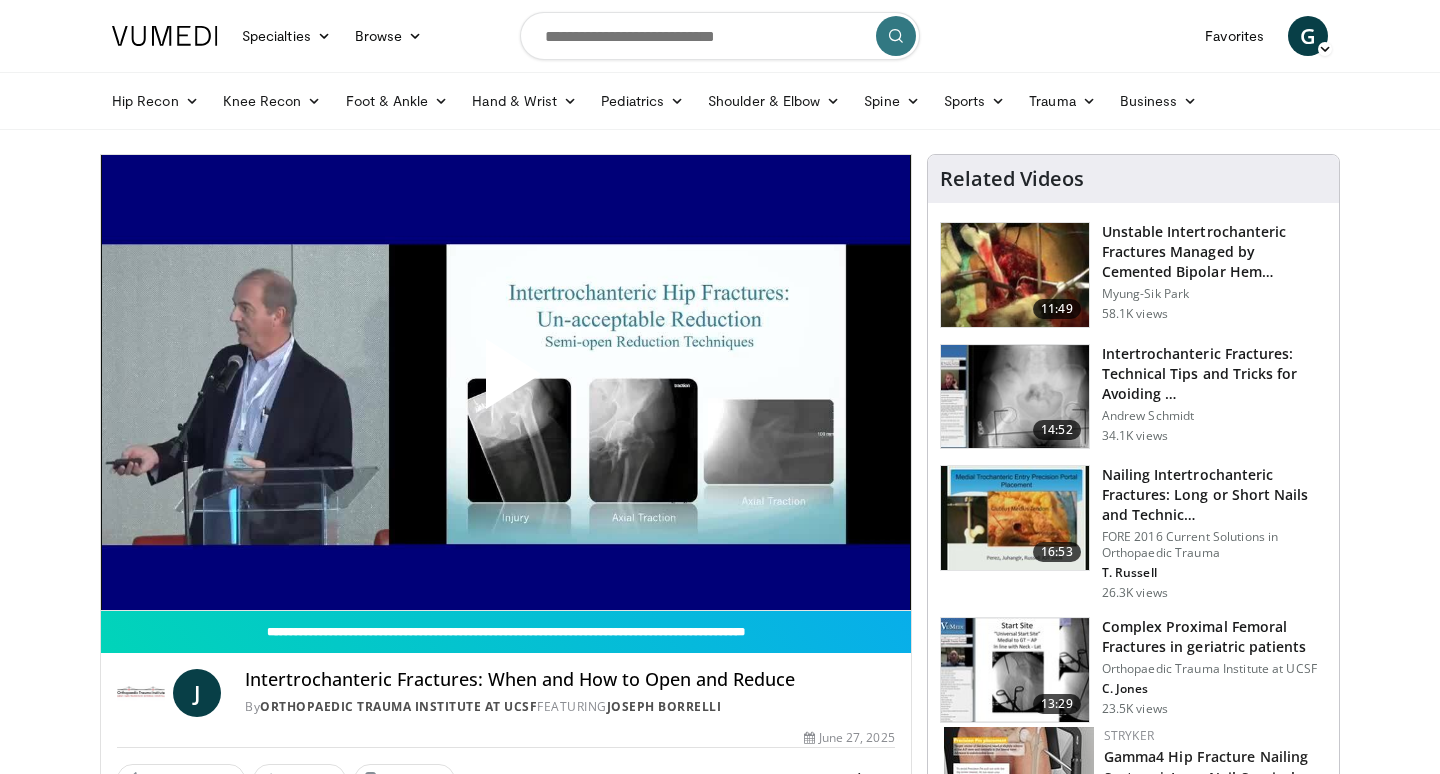 click at bounding box center [506, 382] 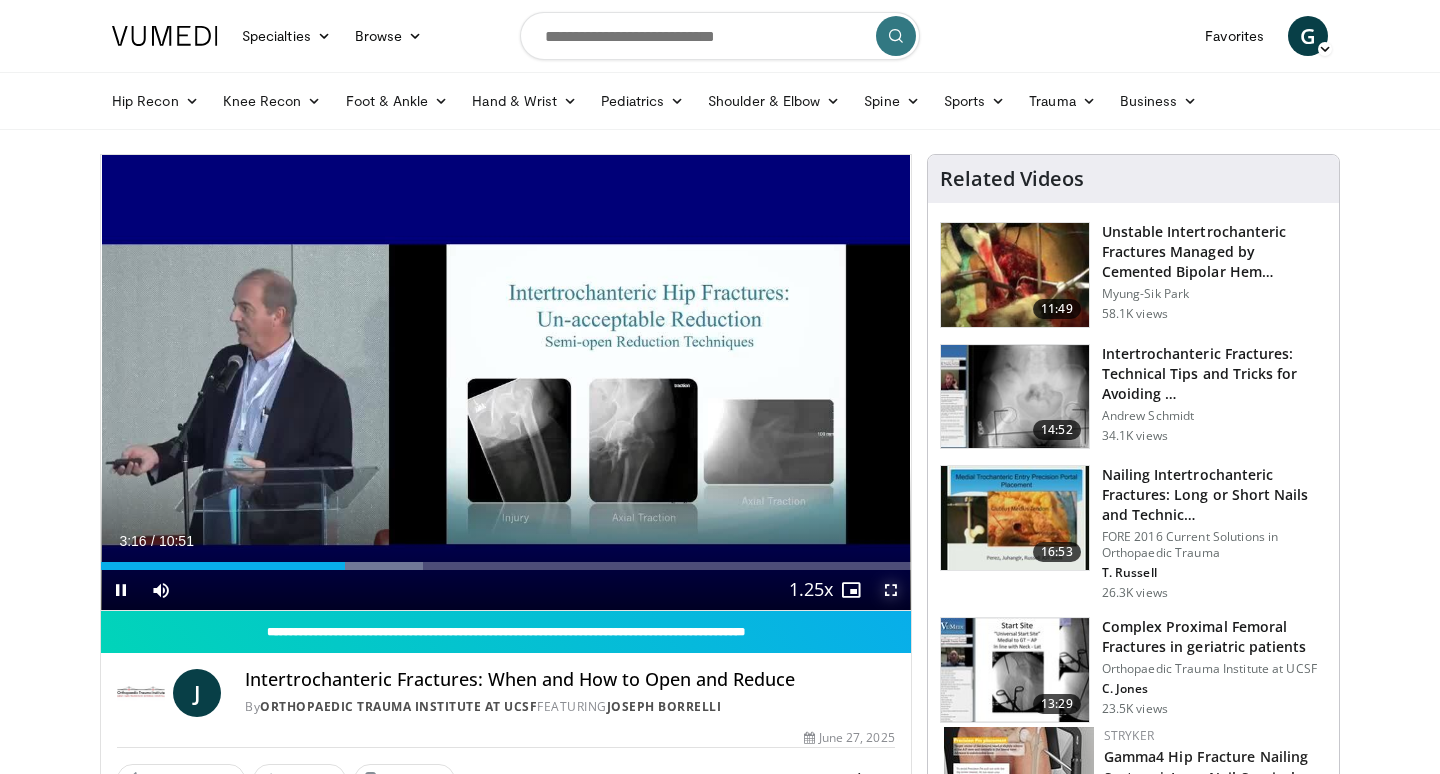 click at bounding box center (891, 590) 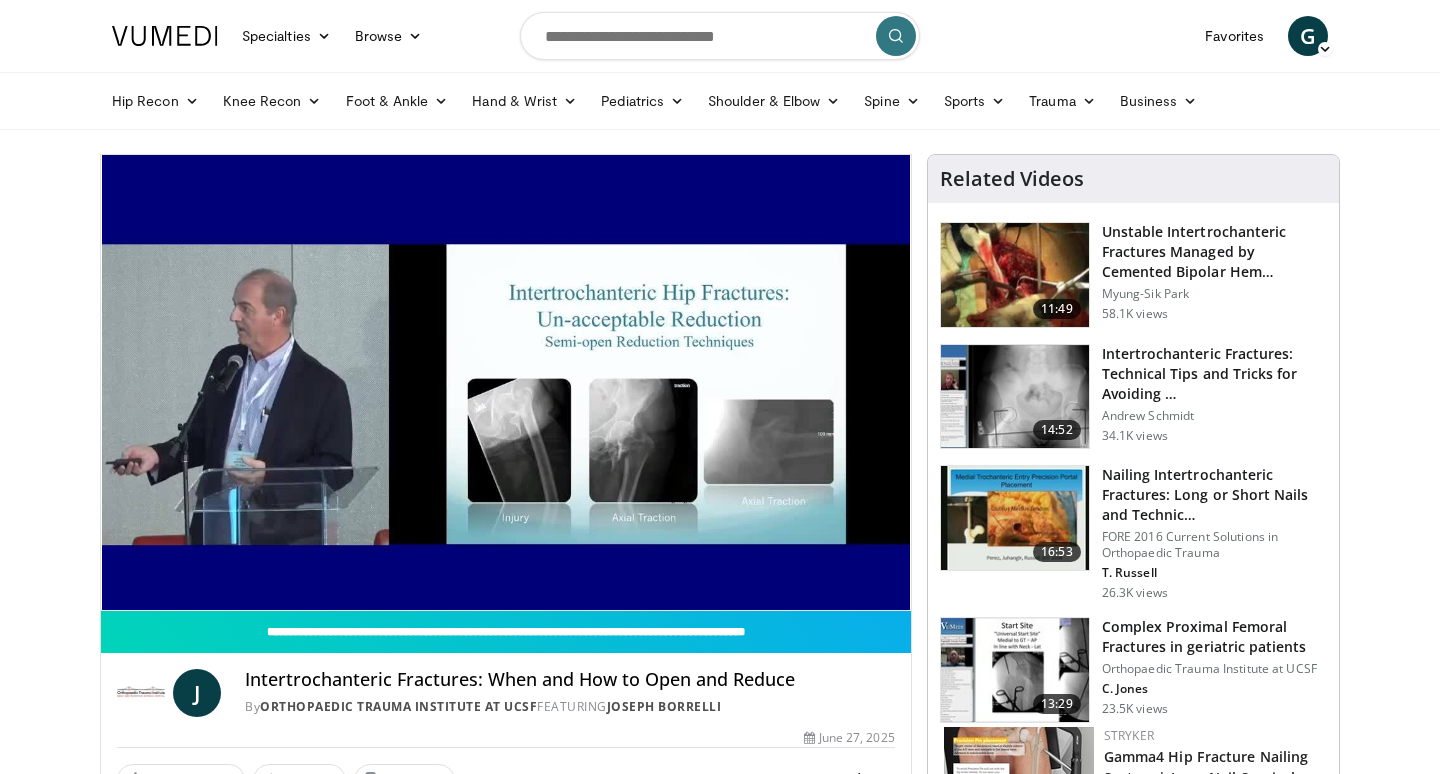 click at bounding box center [1015, 397] 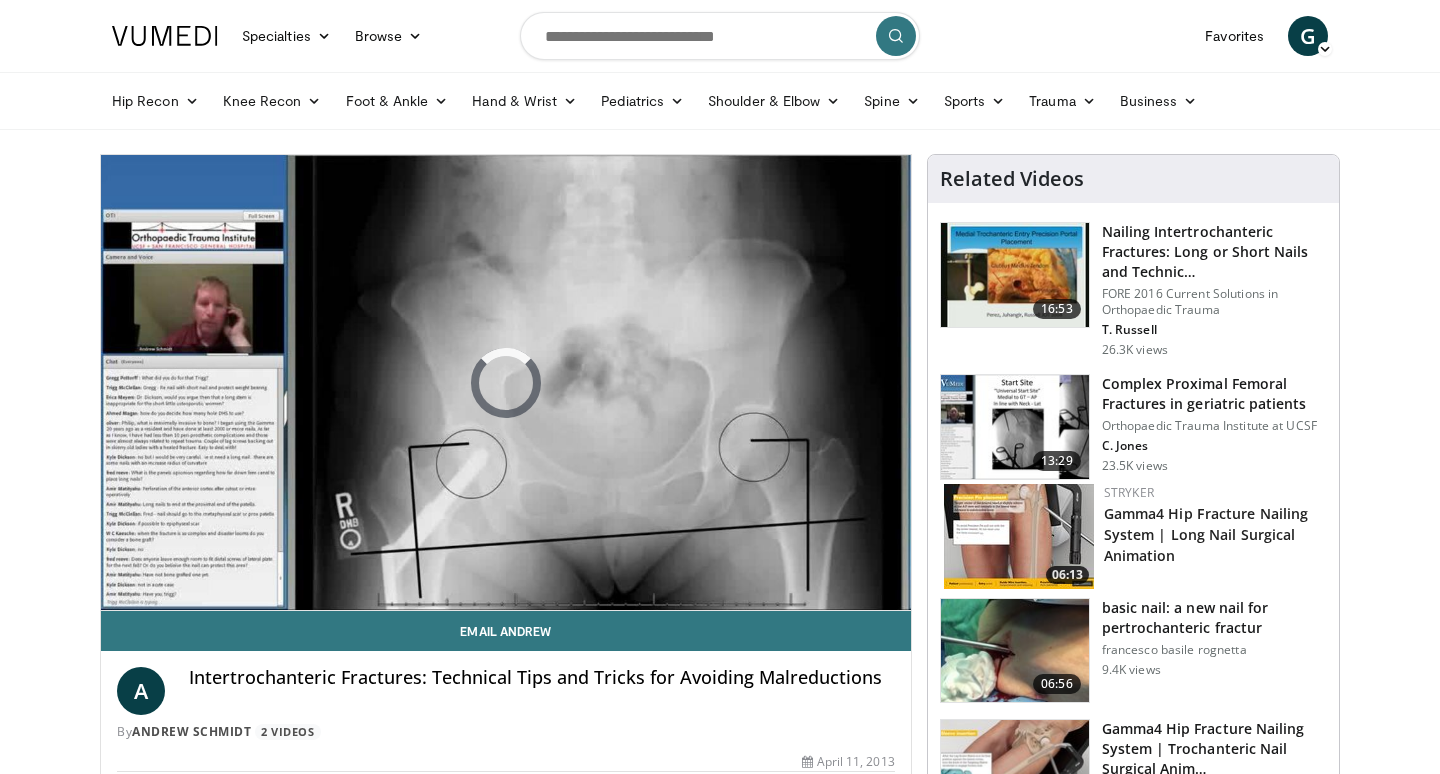 scroll, scrollTop: 0, scrollLeft: 0, axis: both 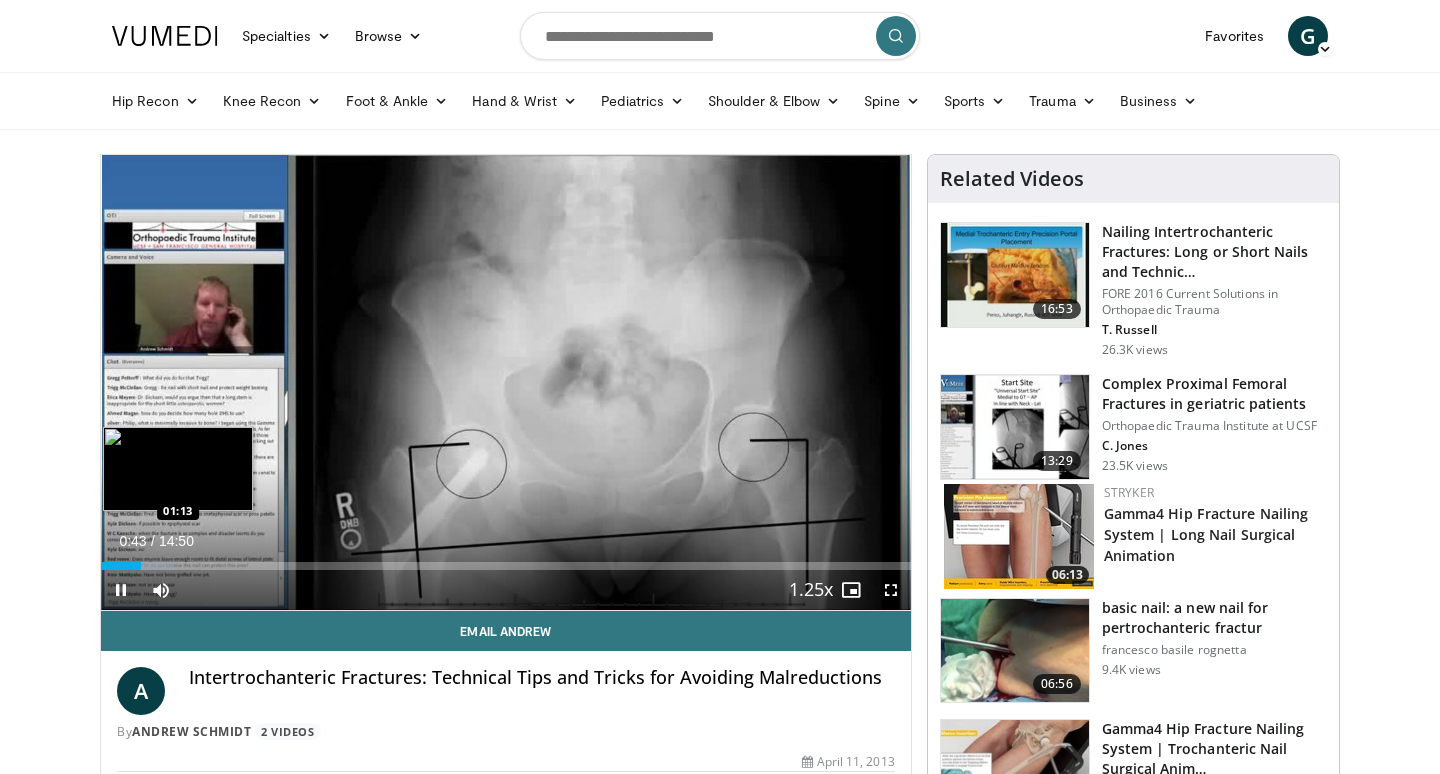 click at bounding box center (143, 566) 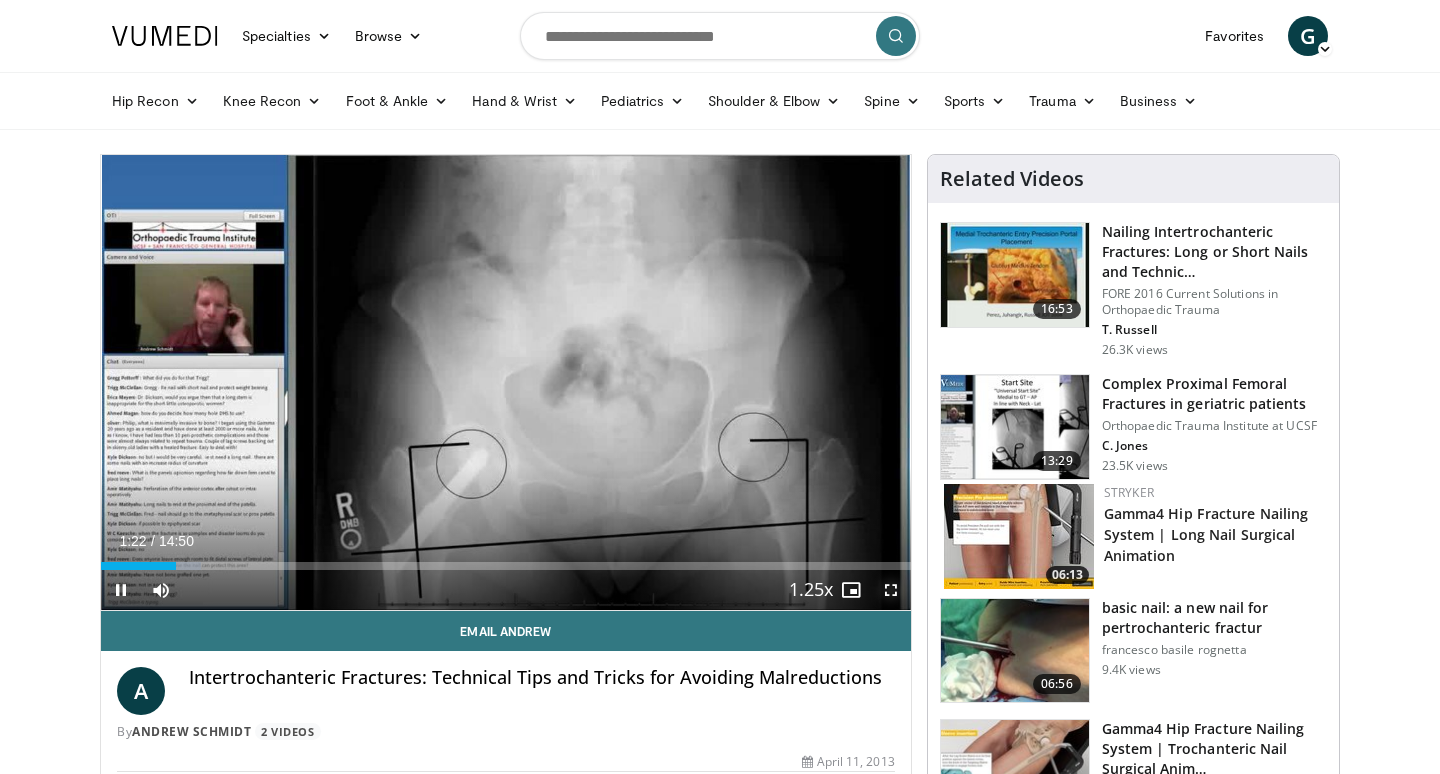 click at bounding box center [891, 590] 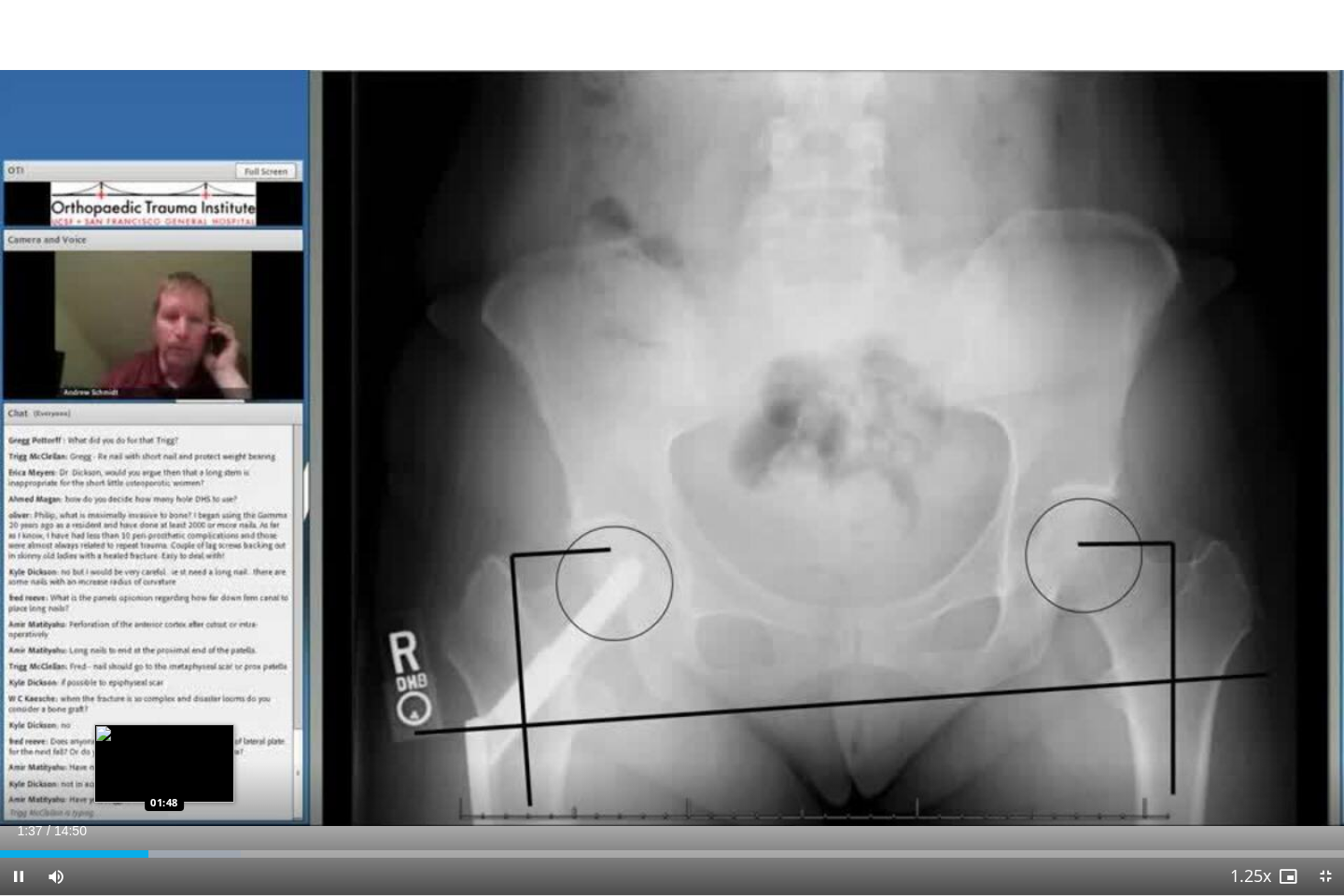 click on "Loaded :  17.92% 01:38 01:48" at bounding box center (672, 854) 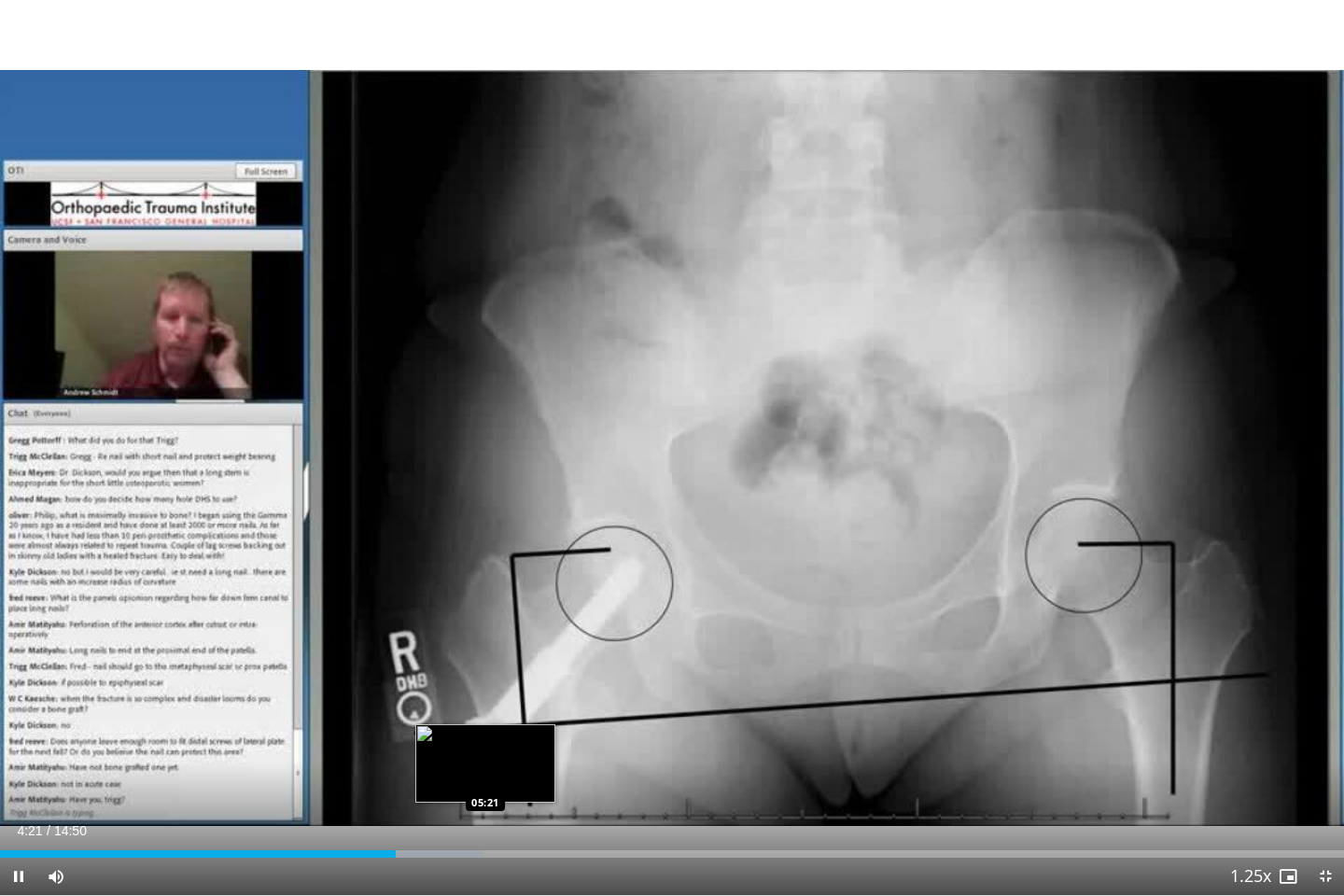 click on "Loaded :  35.92% 04:21 05:21" at bounding box center (672, 848) 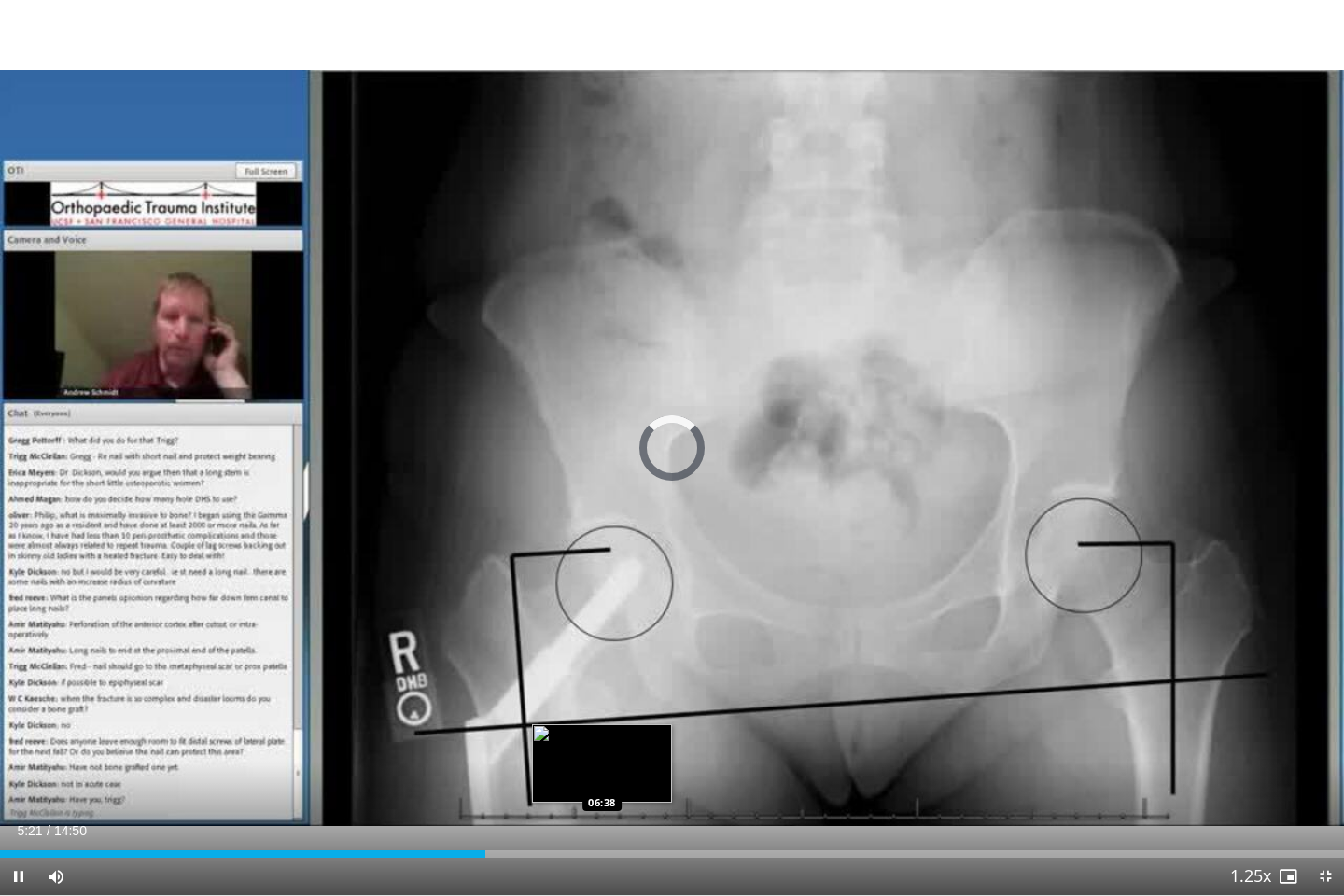 click on "Loaded :  0.00% 05:21 06:38" at bounding box center (672, 848) 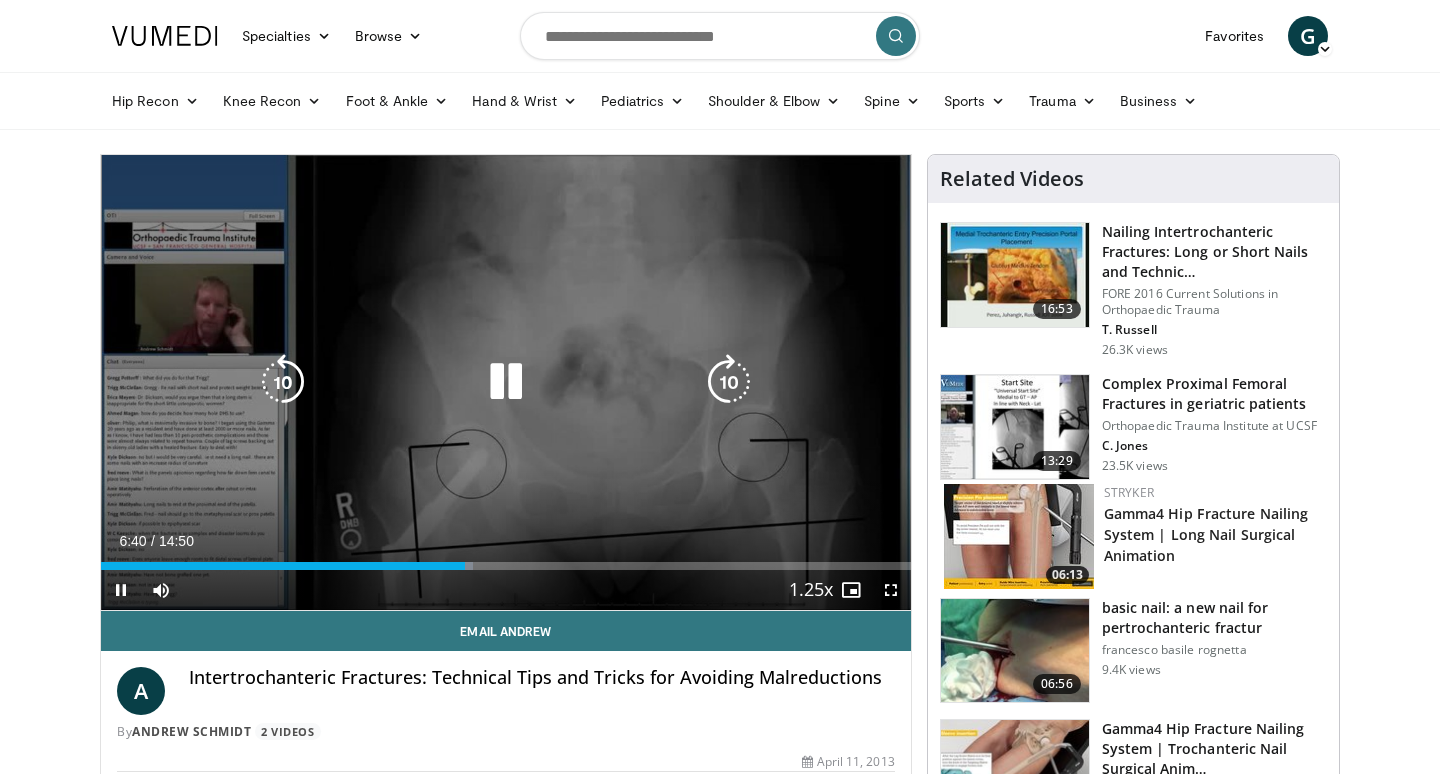 click at bounding box center [506, 382] 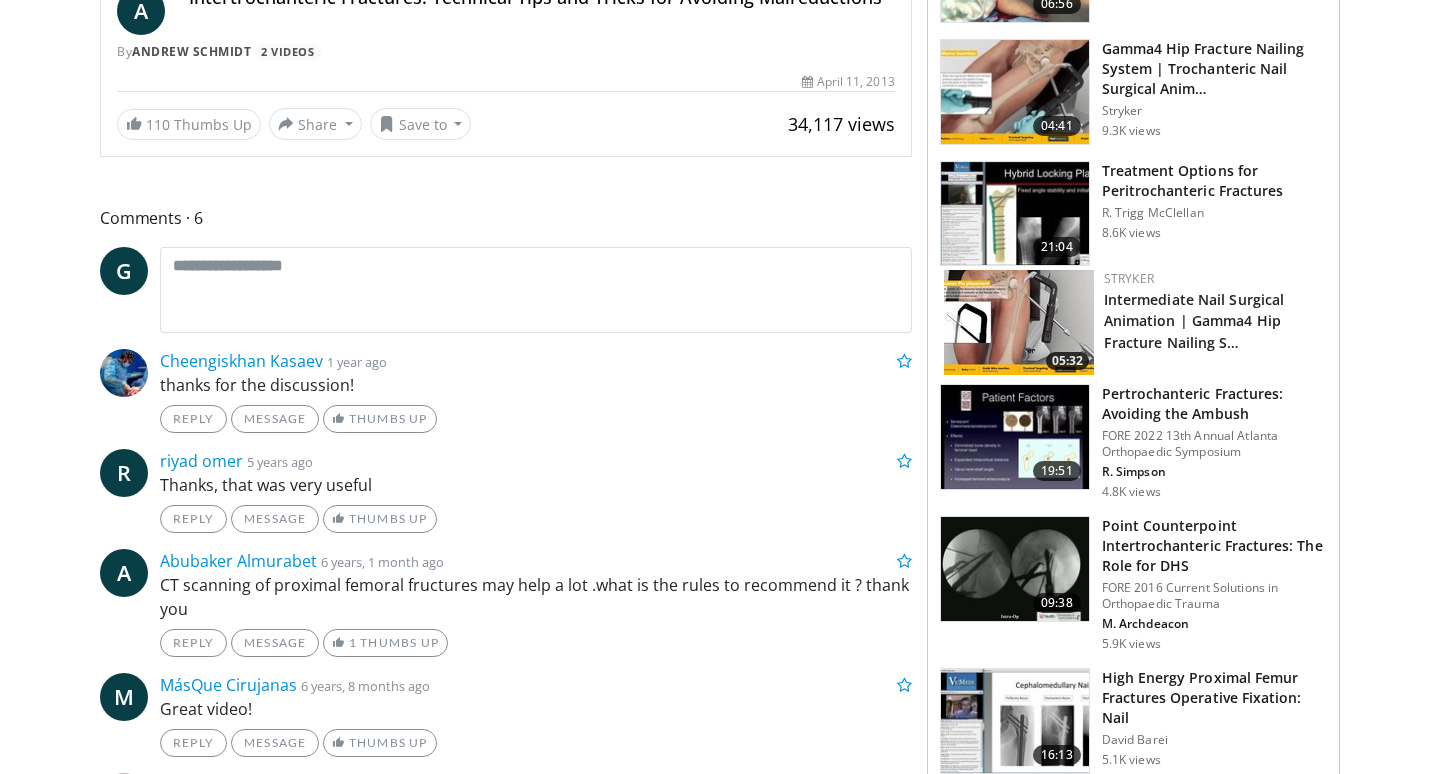 scroll, scrollTop: 0, scrollLeft: 0, axis: both 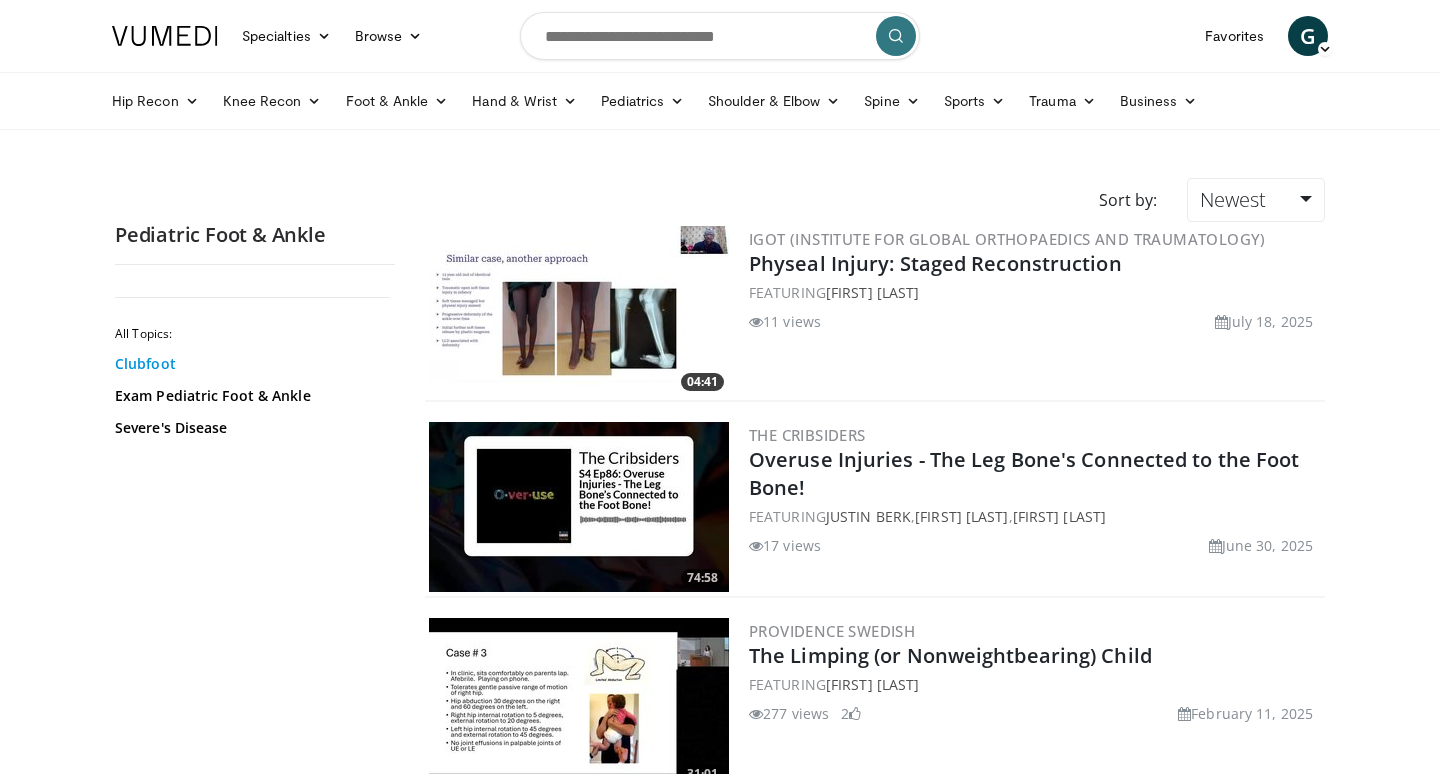 click on "Clubfoot" at bounding box center (250, 364) 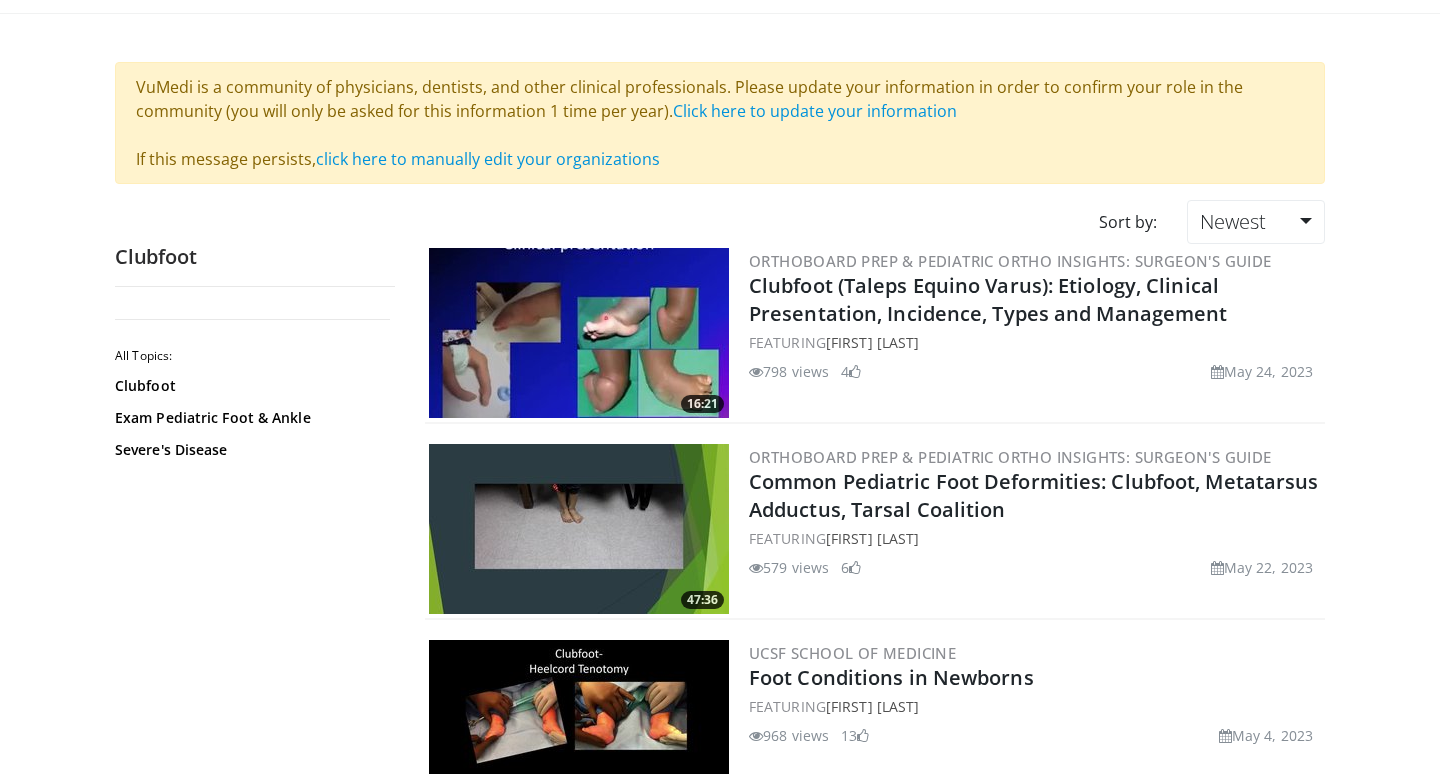 scroll, scrollTop: 0, scrollLeft: 0, axis: both 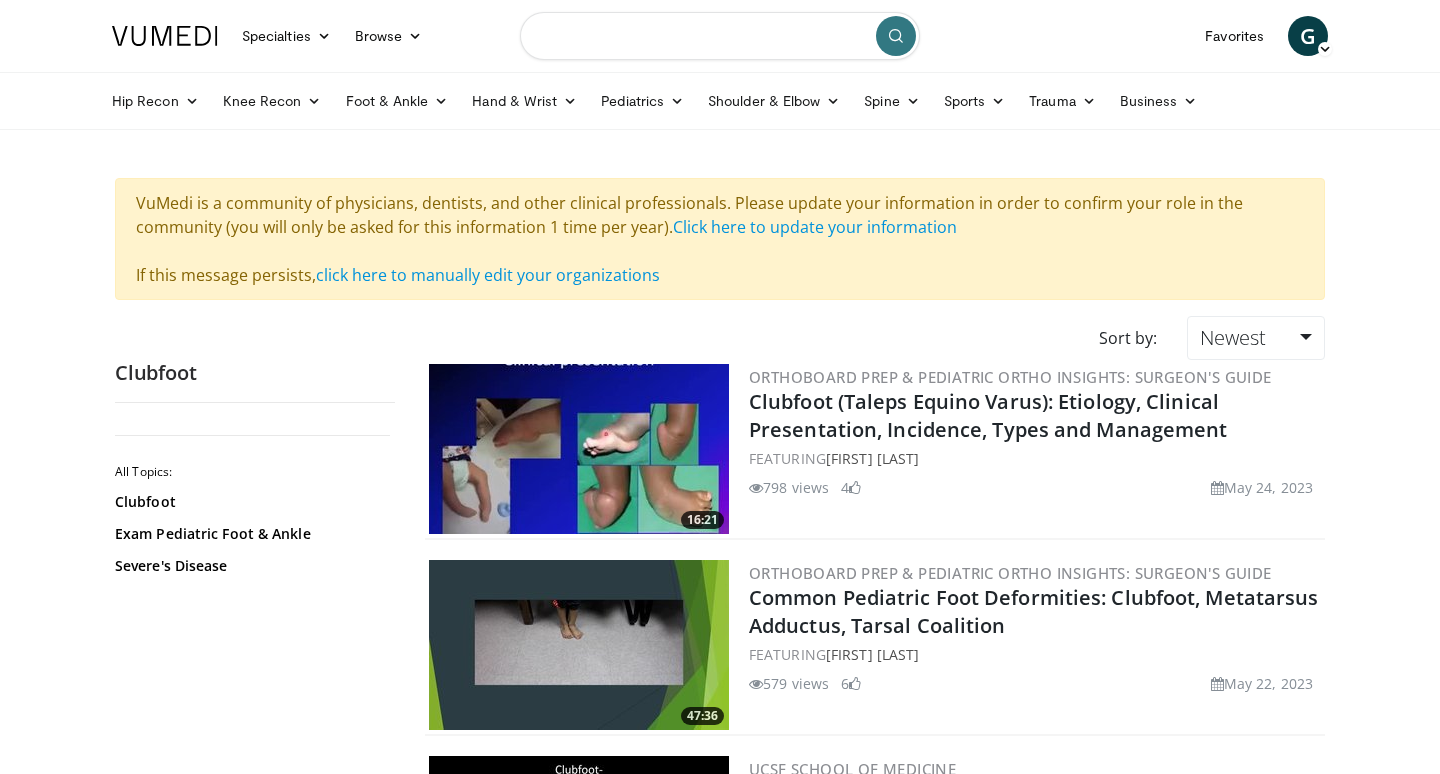 click at bounding box center (720, 36) 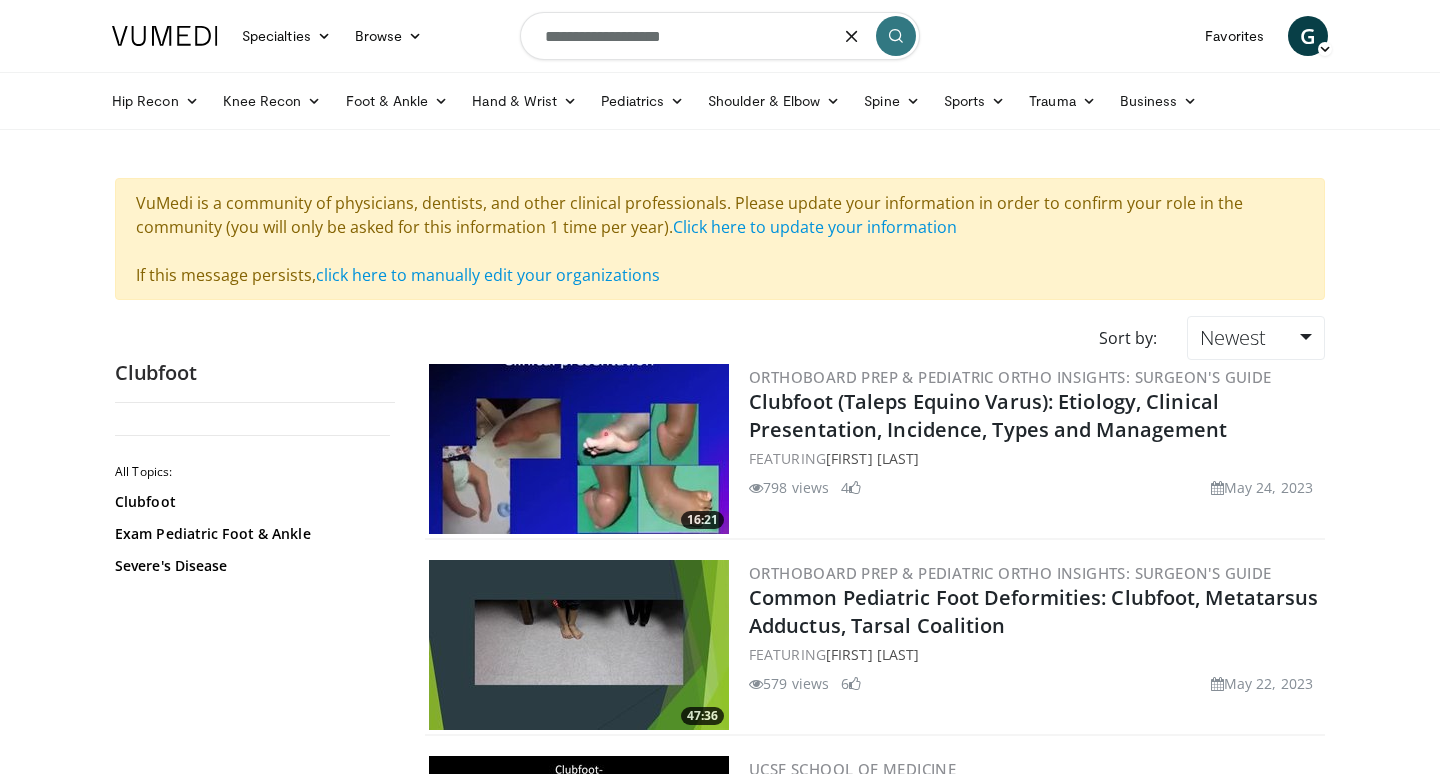 type on "**********" 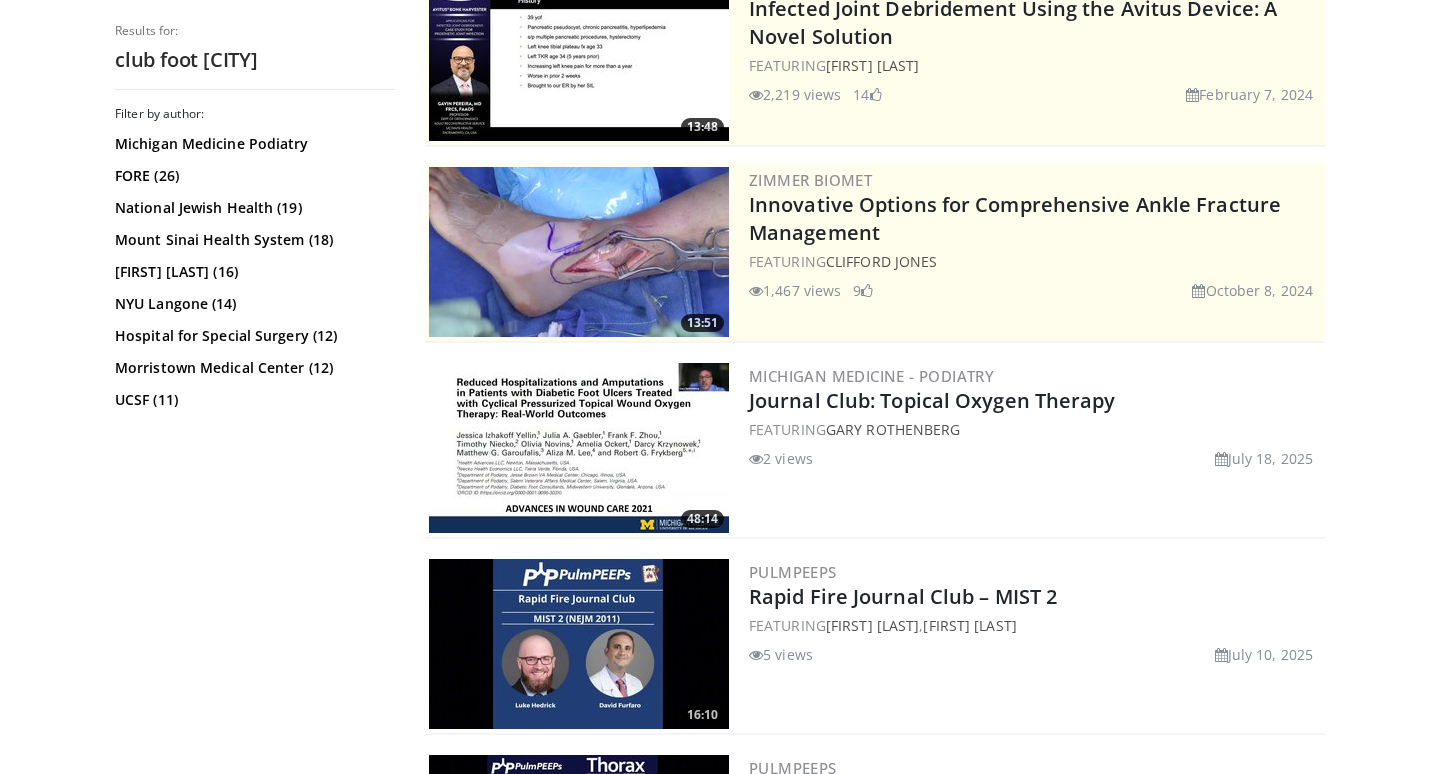 scroll, scrollTop: 0, scrollLeft: 0, axis: both 